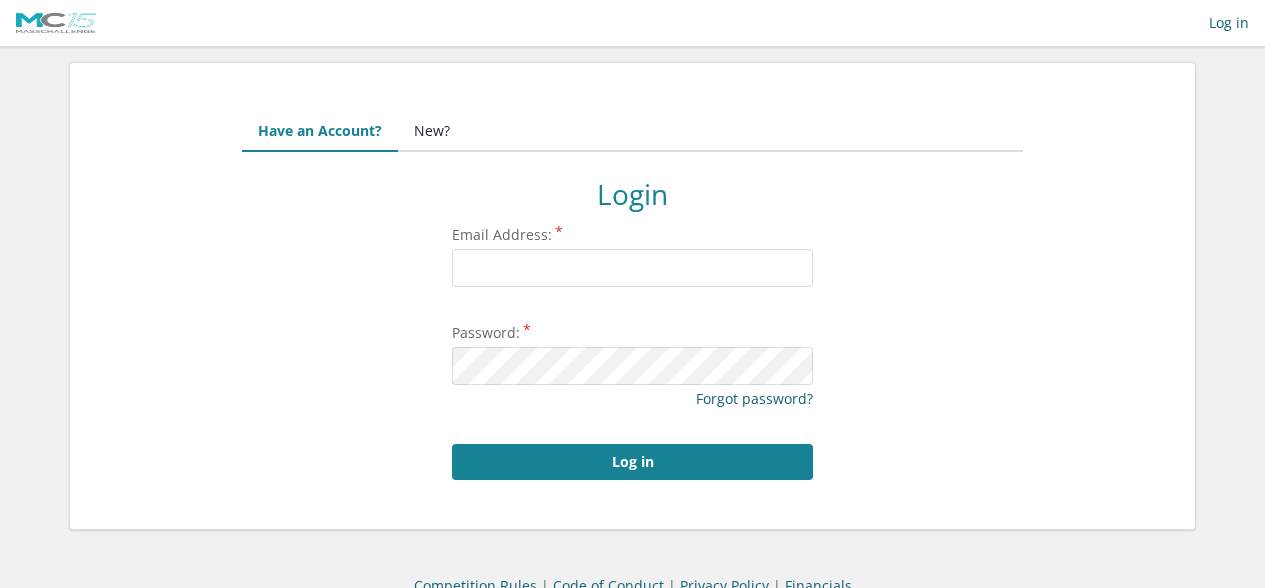 scroll, scrollTop: 0, scrollLeft: 0, axis: both 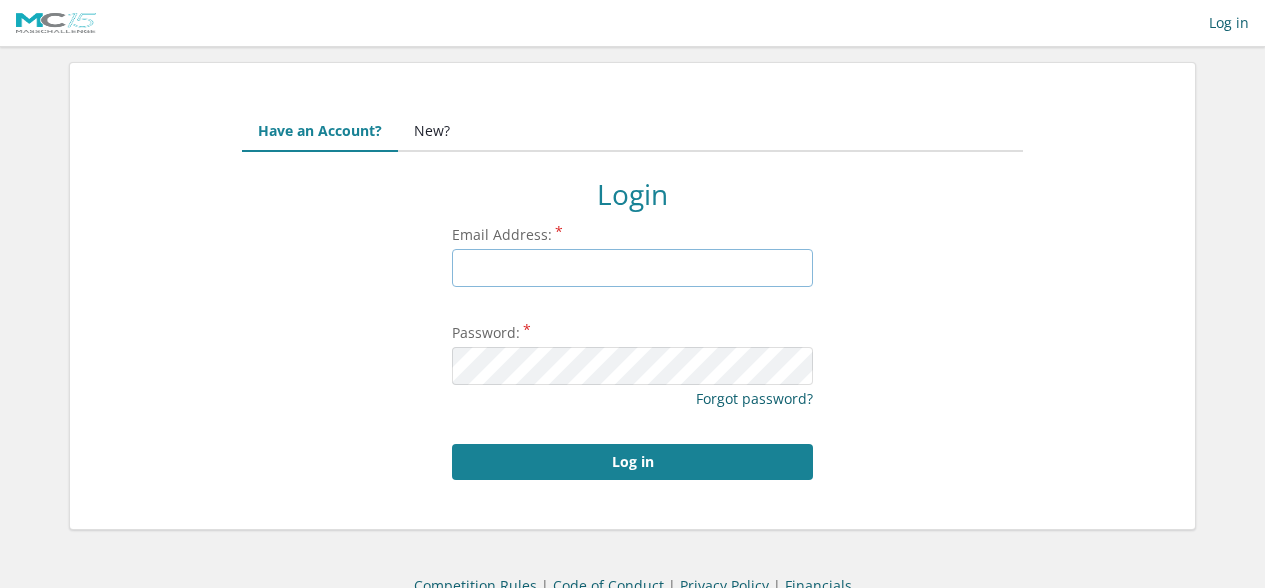 click on "Email Address:" at bounding box center (632, 268) 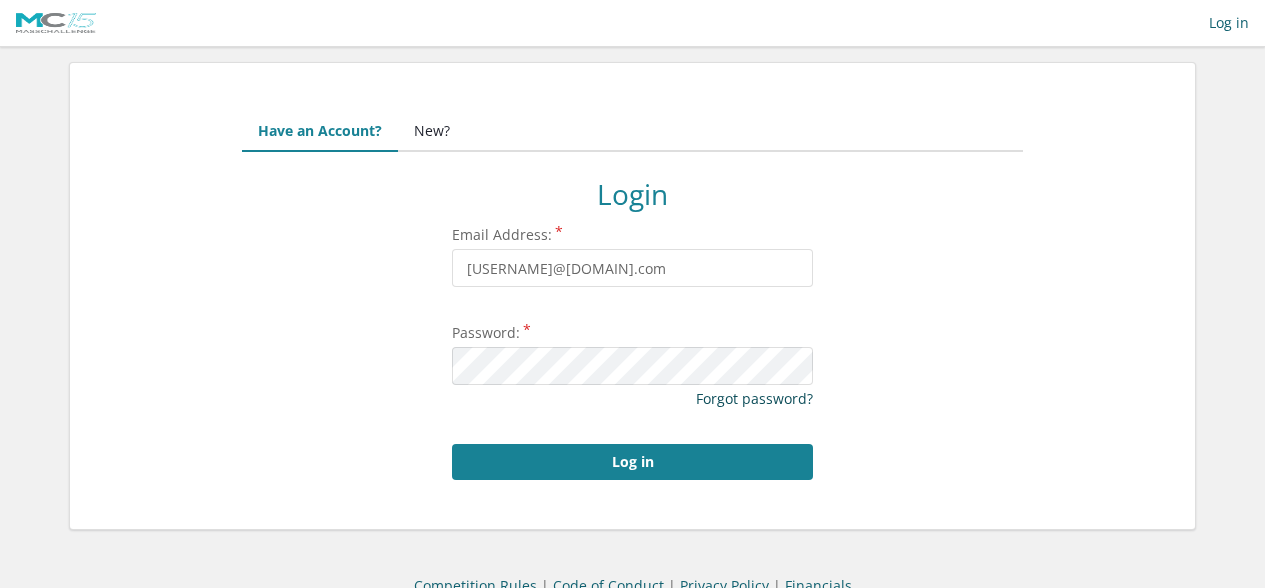 click on "Forgot password?" at bounding box center (754, 398) 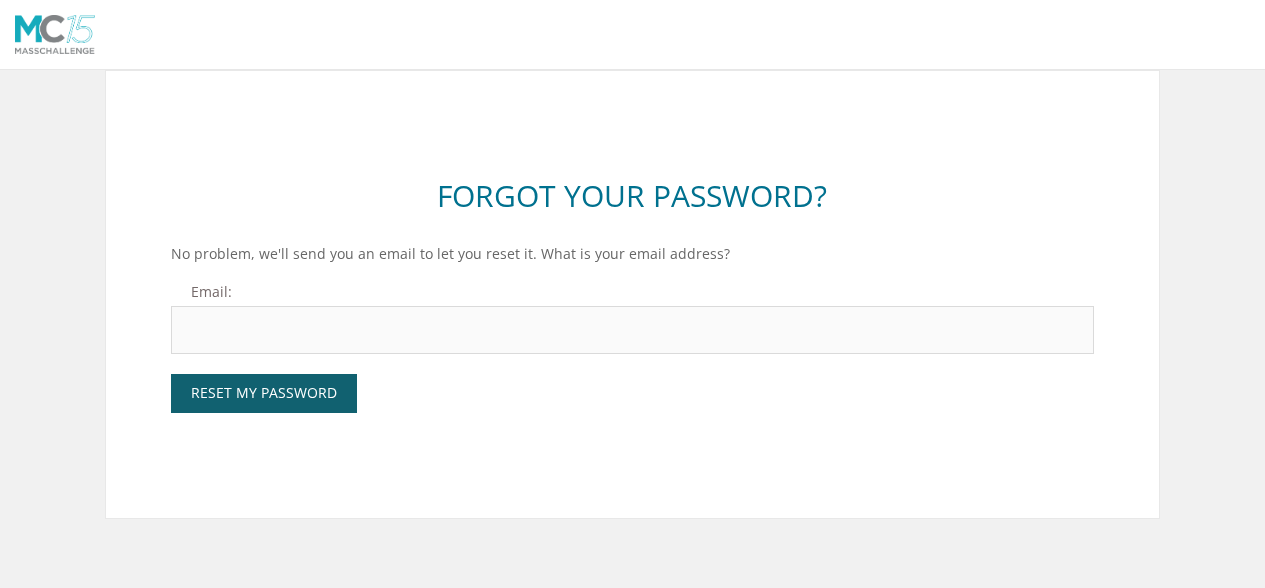 scroll, scrollTop: 0, scrollLeft: 0, axis: both 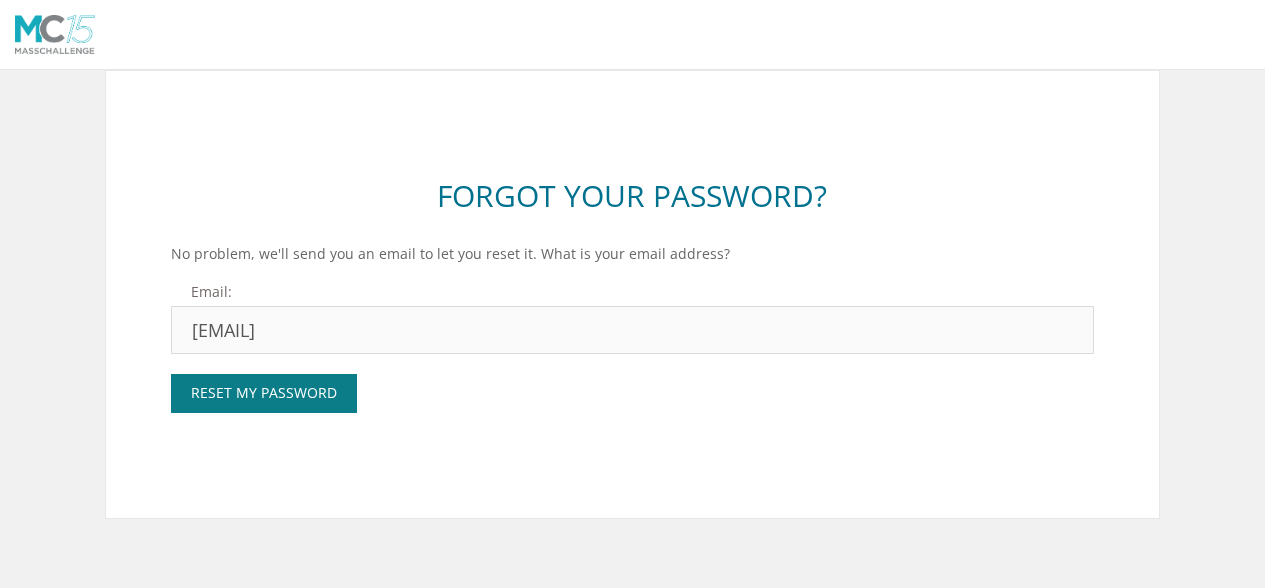 click on "Reset My Password" at bounding box center [264, 393] 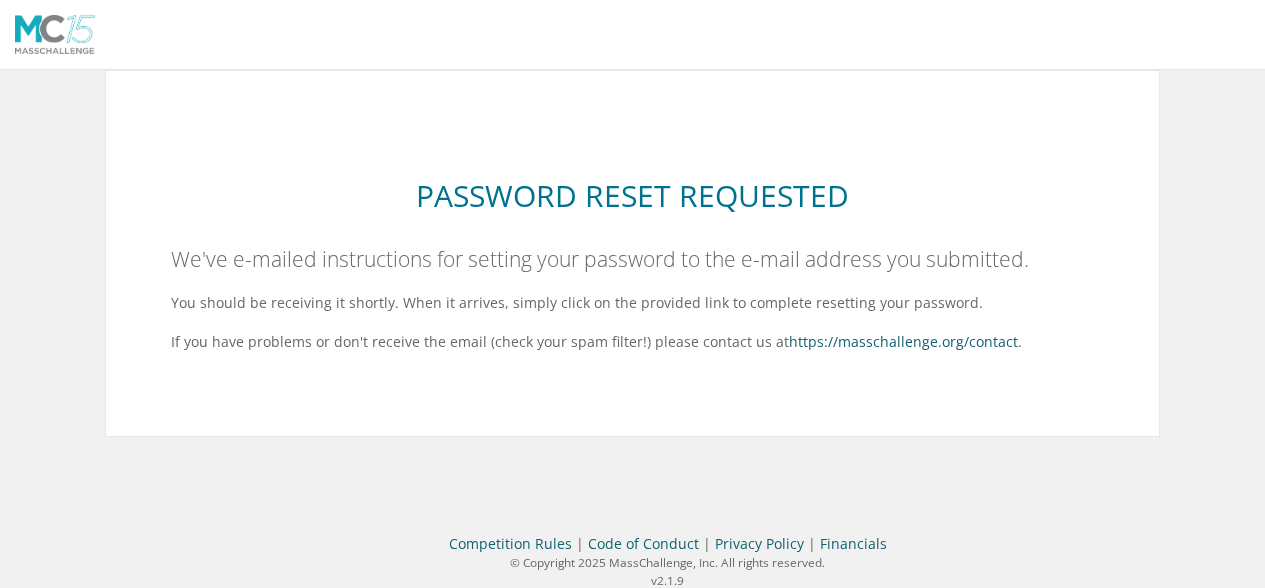 scroll, scrollTop: 0, scrollLeft: 0, axis: both 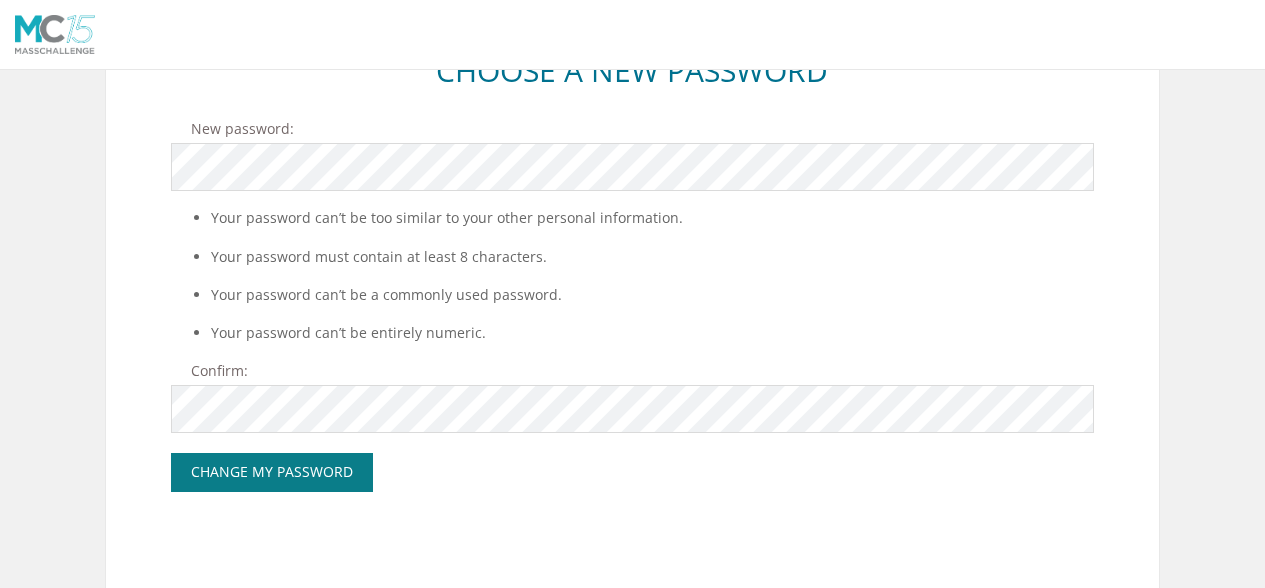 click on "Change My Password" at bounding box center (272, 472) 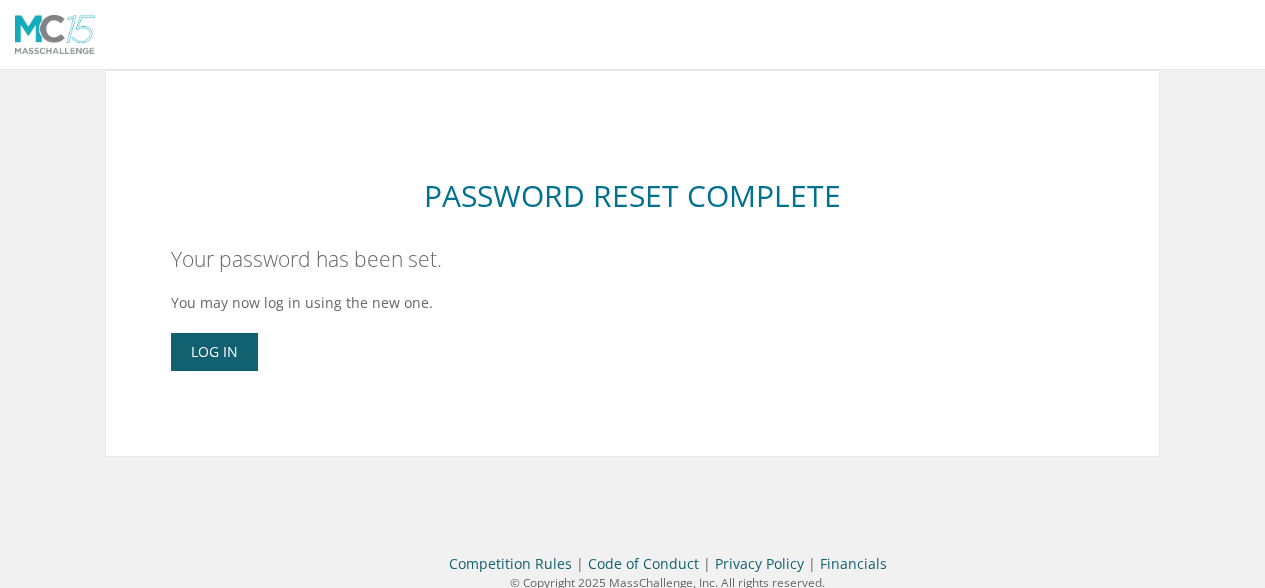 scroll, scrollTop: 0, scrollLeft: 0, axis: both 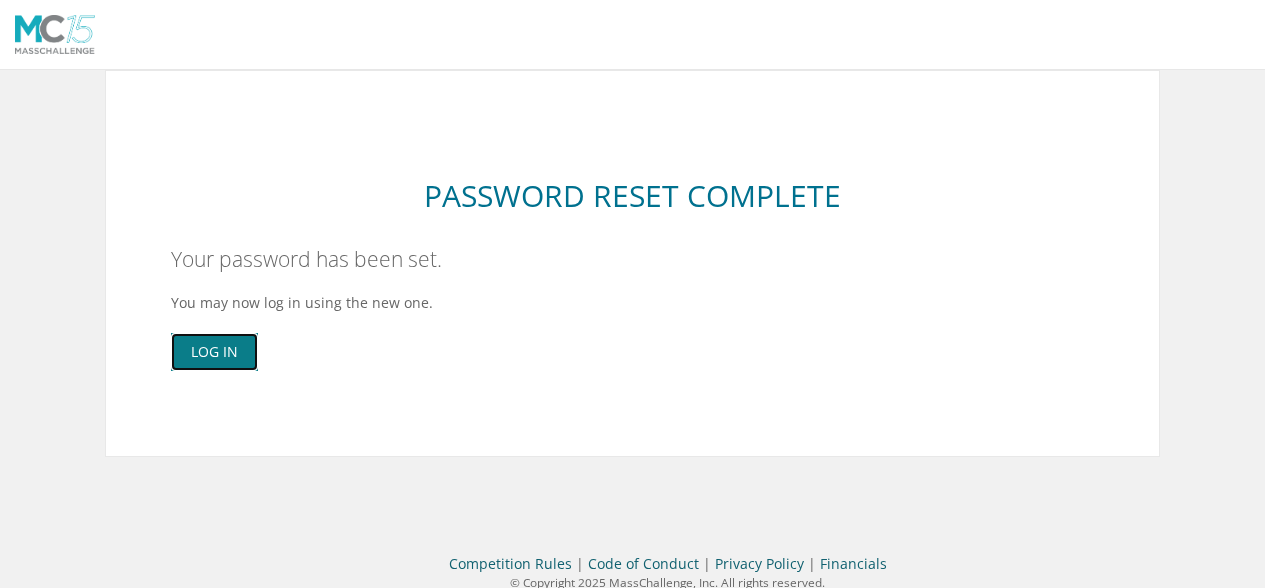 click on "Log In" at bounding box center [214, 352] 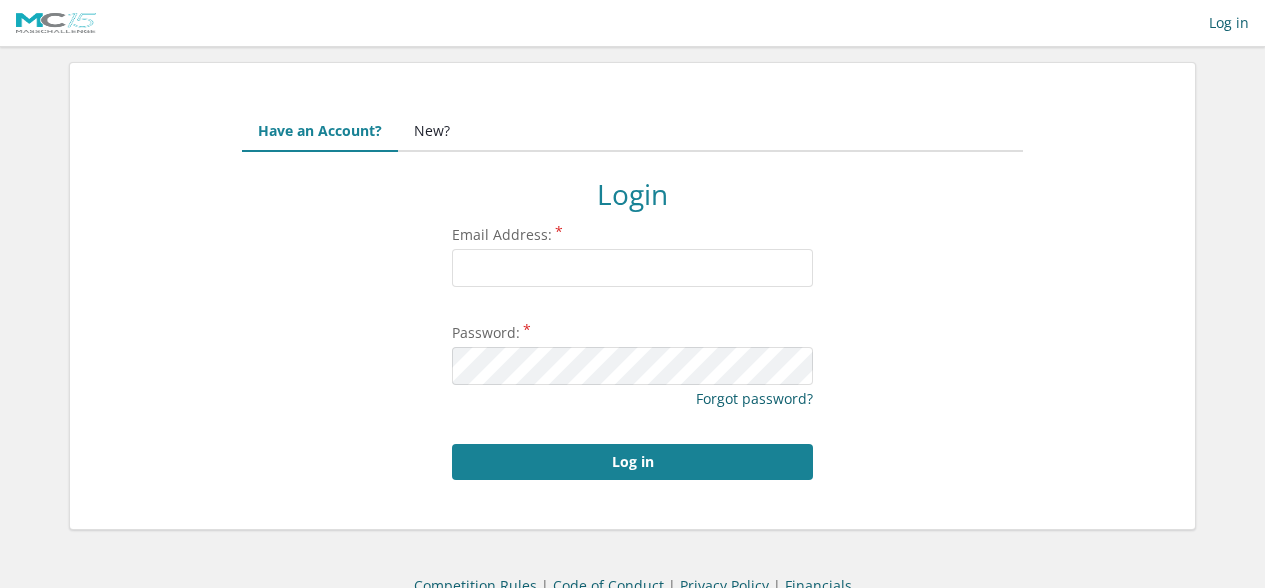 scroll, scrollTop: 0, scrollLeft: 0, axis: both 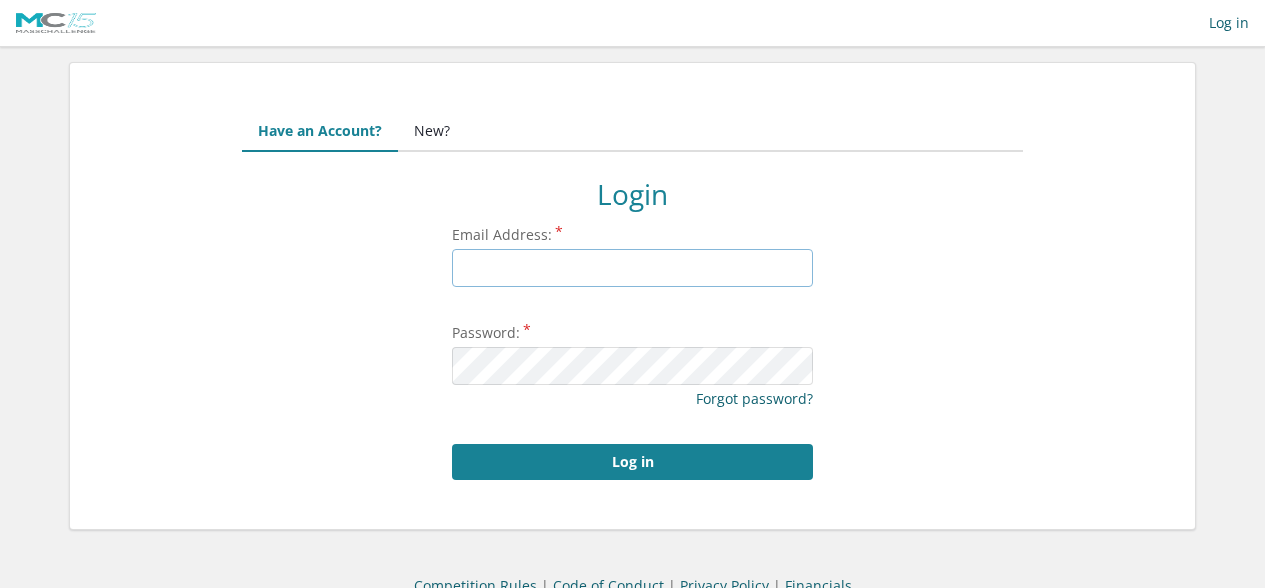 click on "Email Address:" at bounding box center (632, 268) 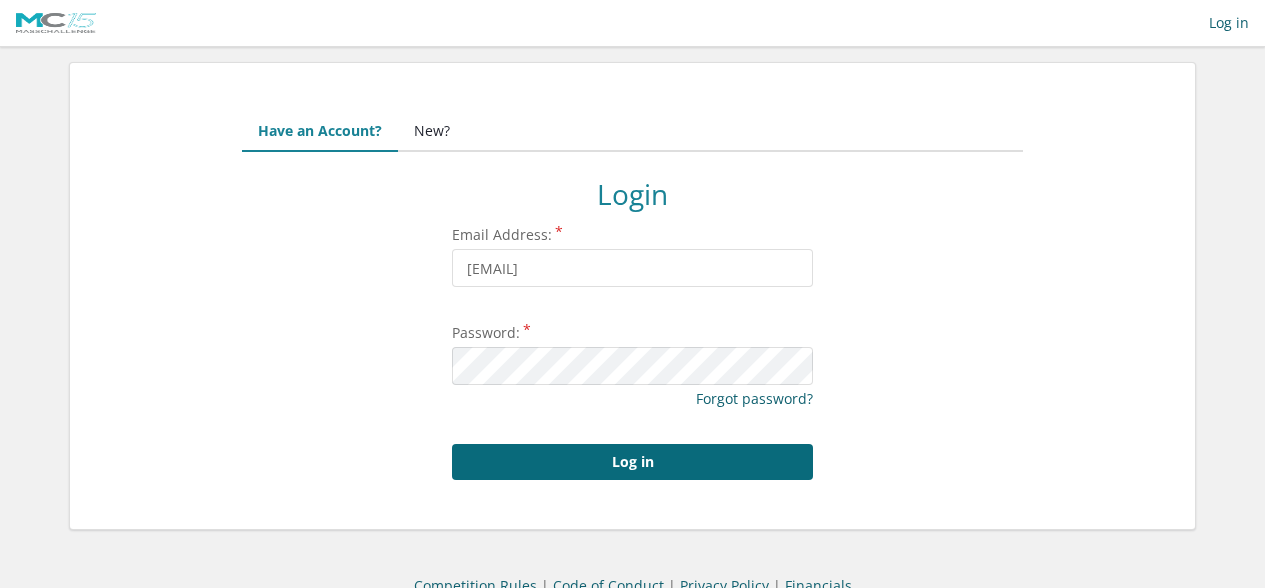 click on "Log in" at bounding box center [632, 462] 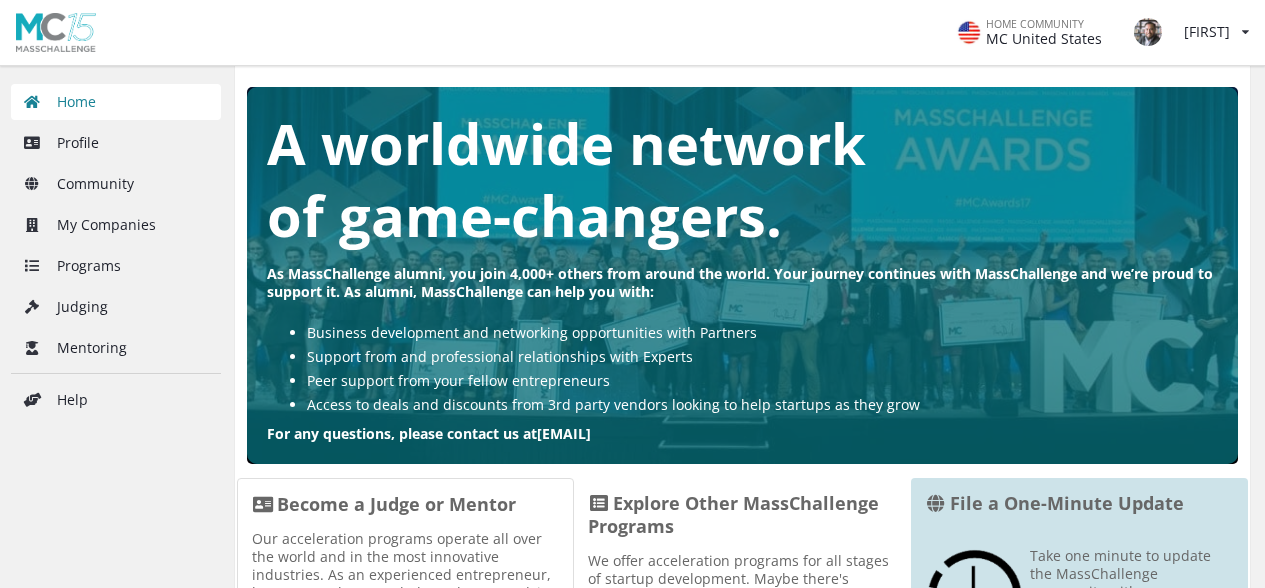 scroll, scrollTop: 240, scrollLeft: 0, axis: vertical 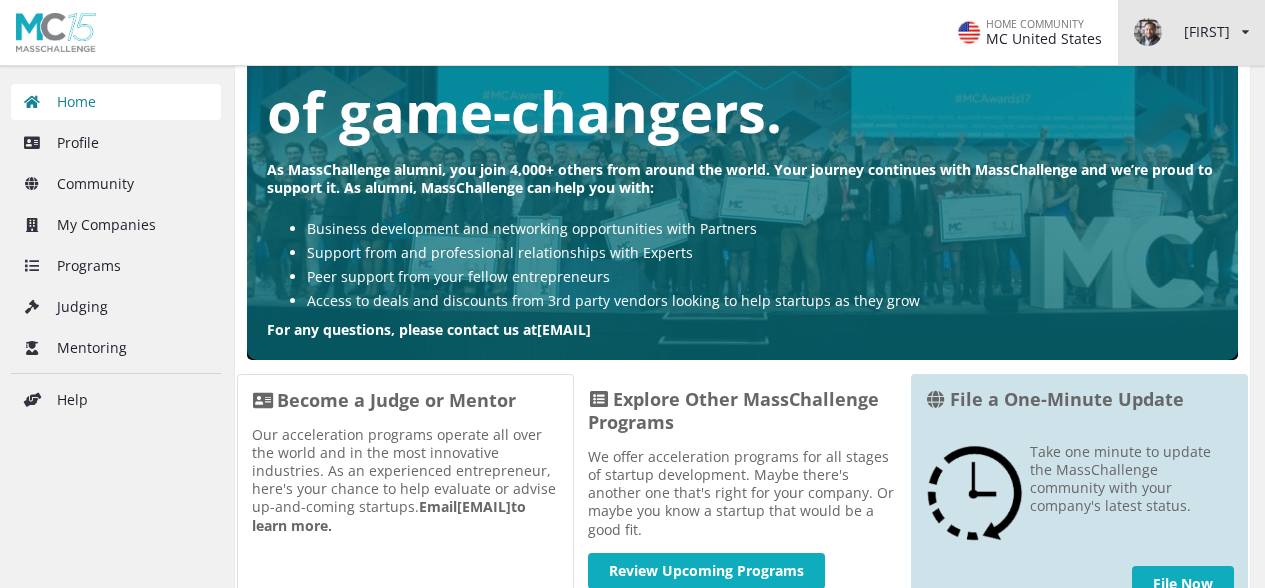click on "[FIRST]
View/edit profile
Change password
Log out" at bounding box center [1191, 32] 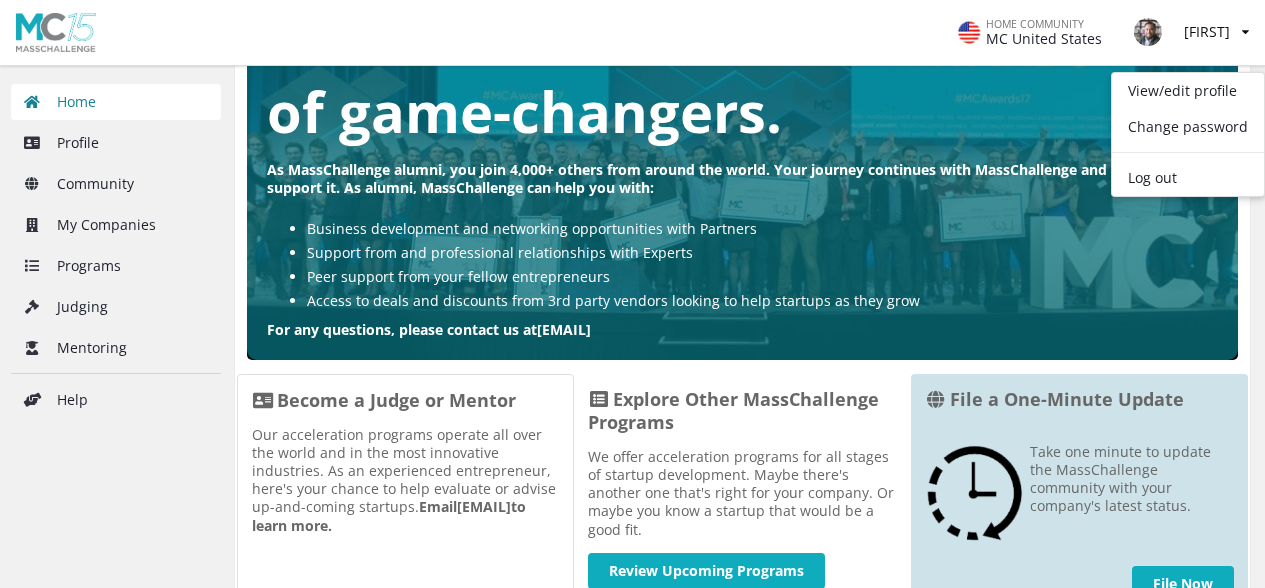 click on "A worldwide network of game-changers.
As MassChallenge alumni, you join 4,000+ others from around the world. Your journey continues with MassChallenge and we’re proud to support it. As alumni, MassChallenge can help you with:
Business development and networking opportunities with Partners
Support from and professional relationships with Experts
Peer support from your fellow entrepreneurs
Access to deals and discounts from 3rd party vendors looking to help startups as they grow
For any questions, please contact us at  [EMAIL]" at bounding box center [742, 171] 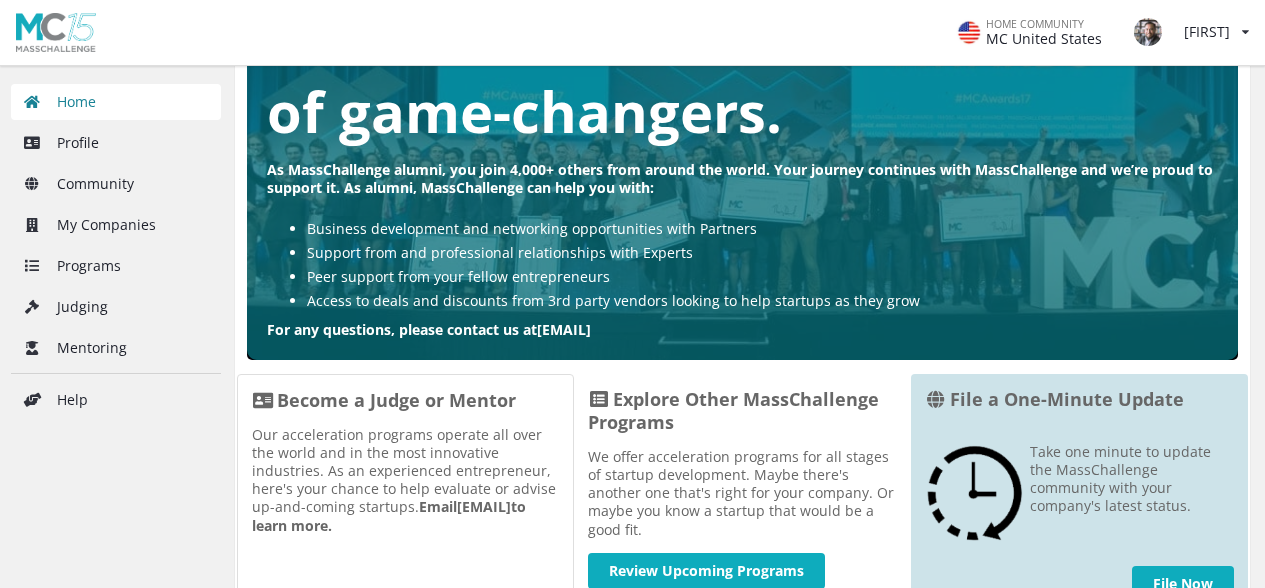 scroll, scrollTop: 244, scrollLeft: 0, axis: vertical 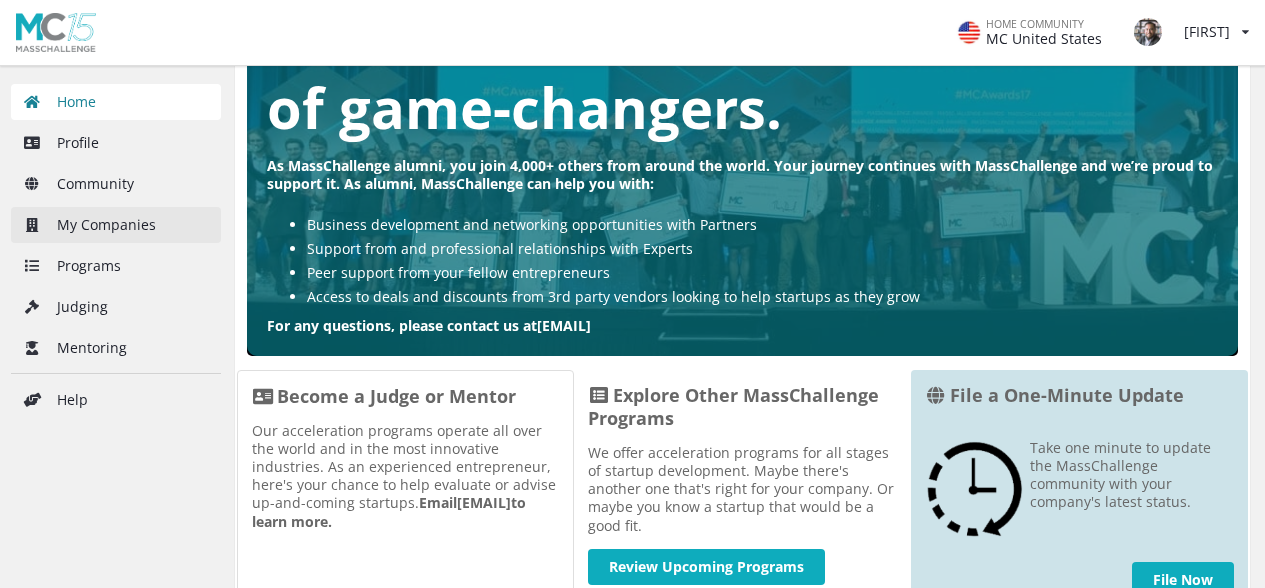 click on "My Companies" at bounding box center (116, 225) 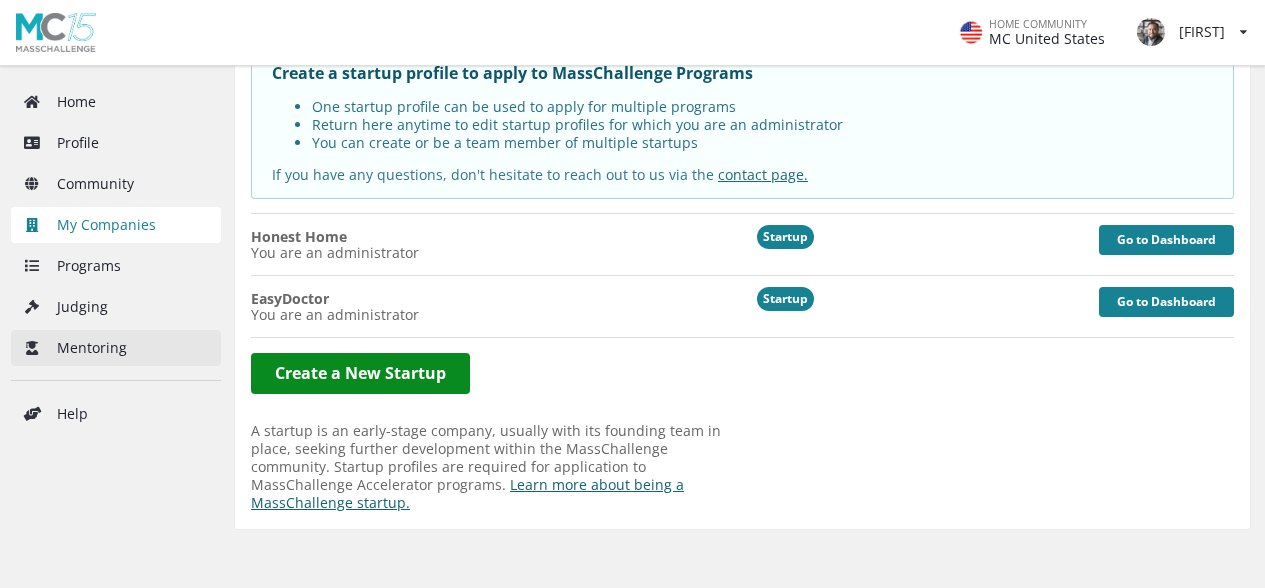 scroll, scrollTop: 102, scrollLeft: 0, axis: vertical 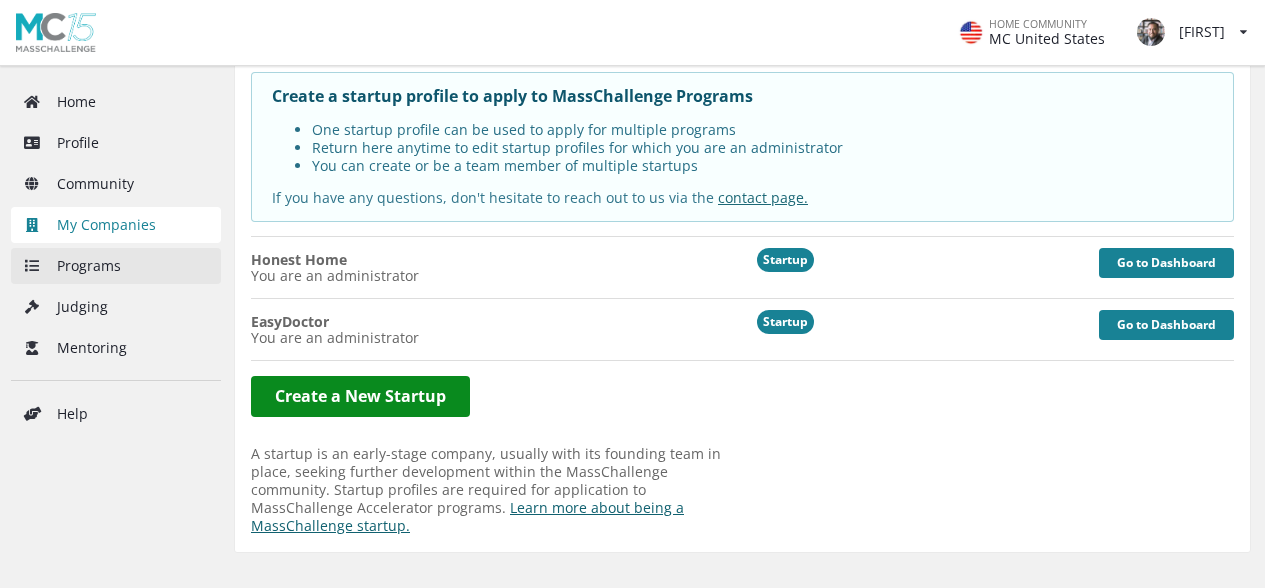 click on "Programs" at bounding box center [116, 266] 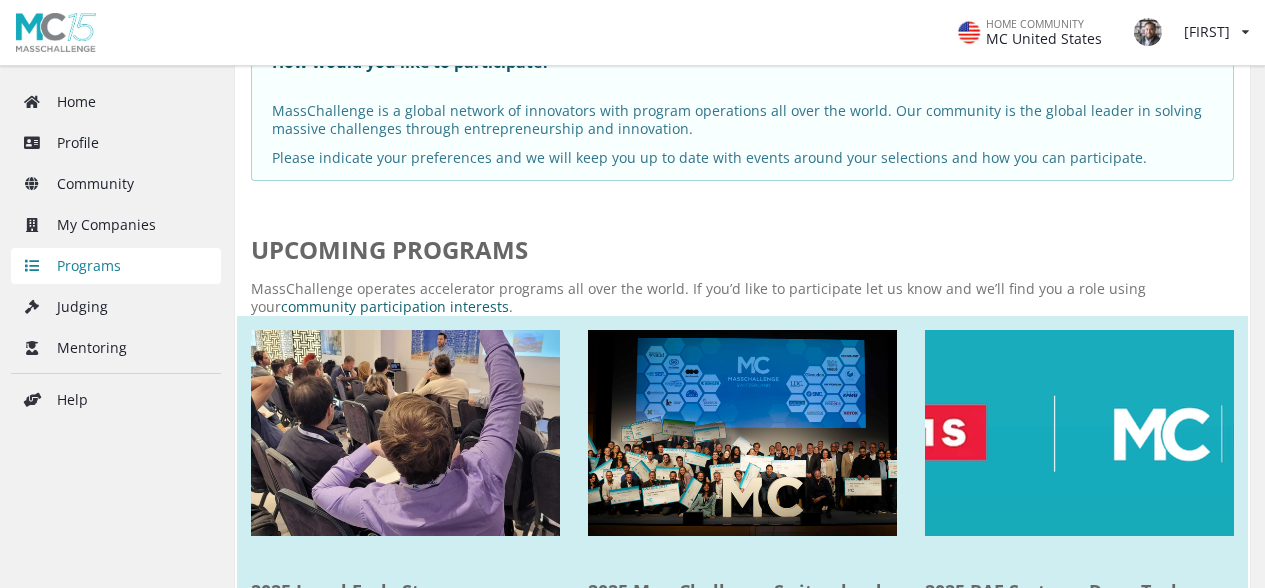 scroll, scrollTop: 134, scrollLeft: 0, axis: vertical 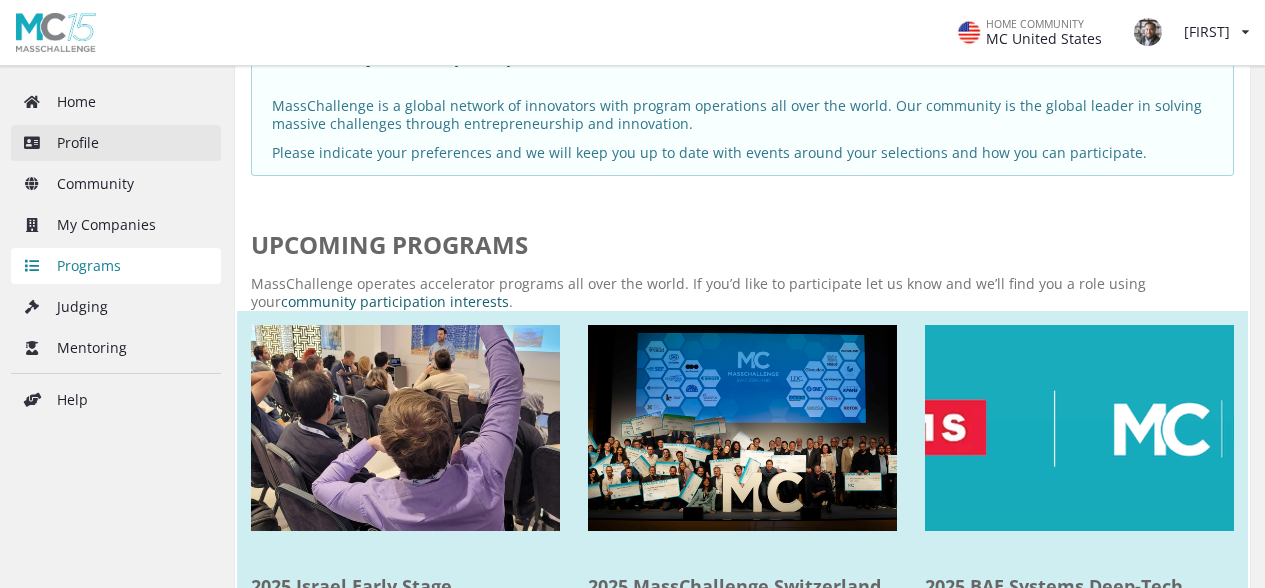 click on "Profile" at bounding box center (116, 143) 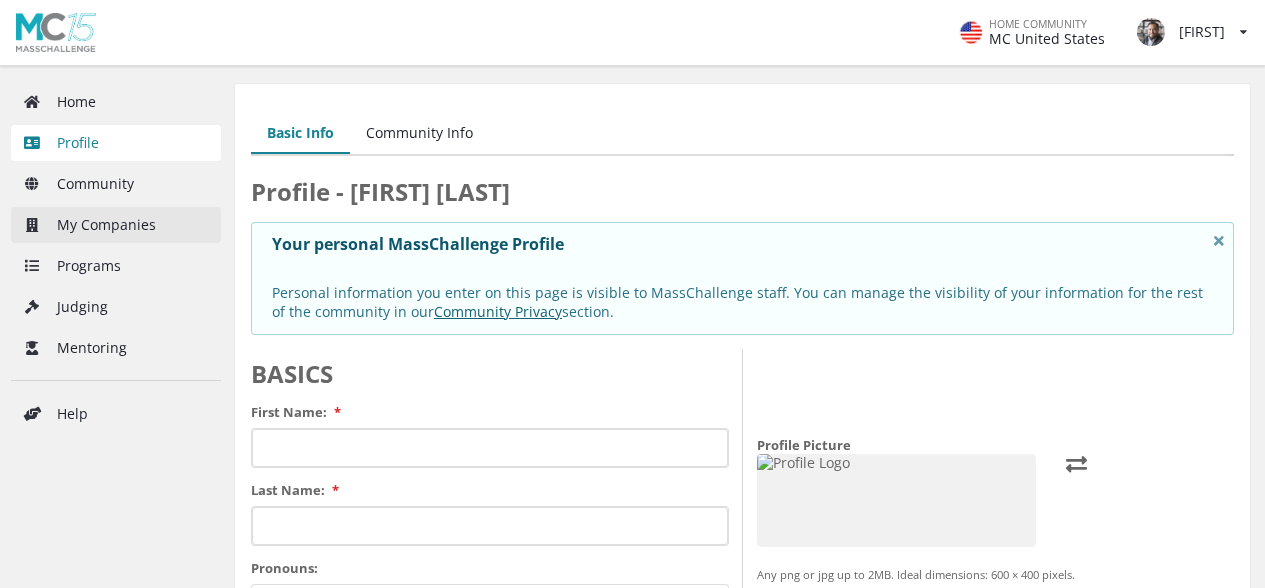 scroll, scrollTop: 0, scrollLeft: 0, axis: both 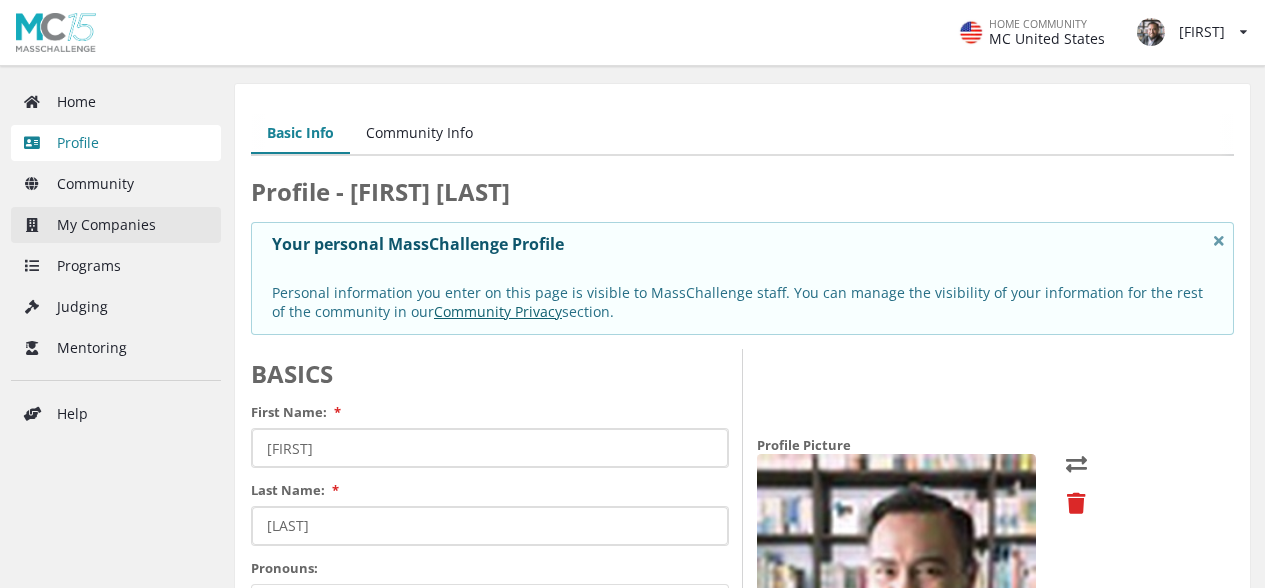 click on "My Companies" at bounding box center (116, 225) 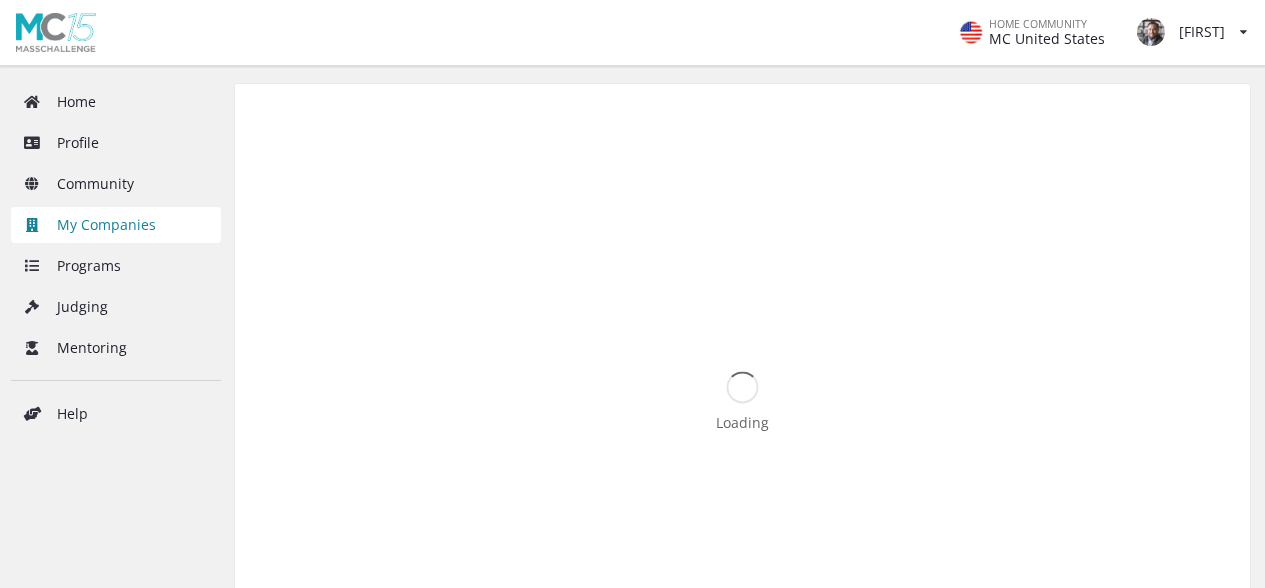 scroll, scrollTop: 0, scrollLeft: 0, axis: both 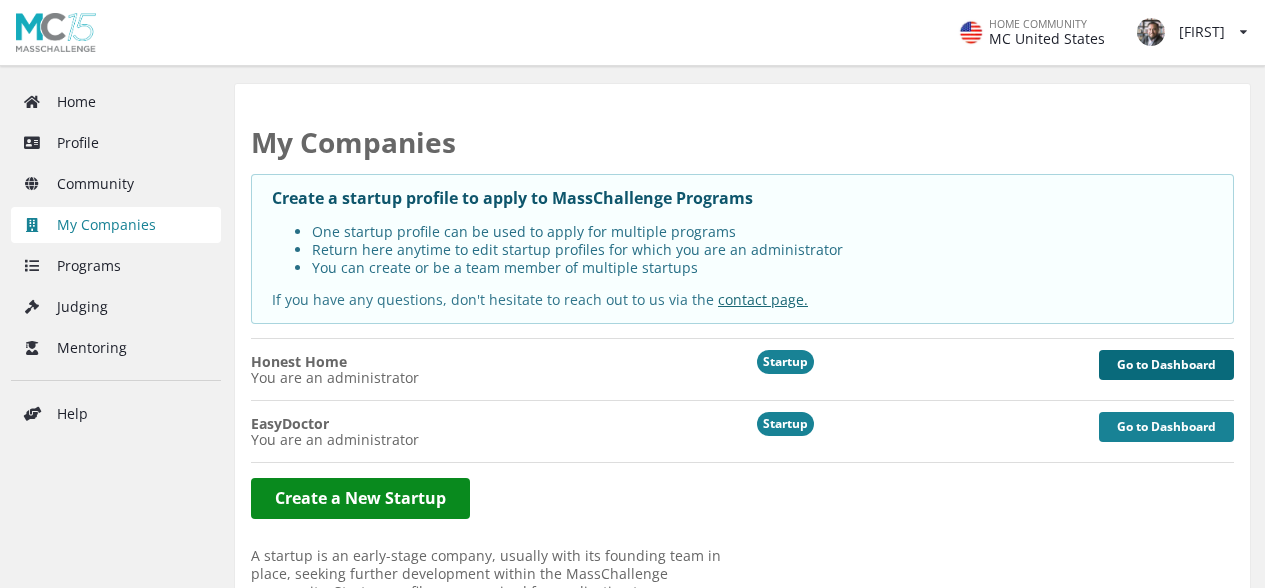 click on "Go to Dashboard" at bounding box center (1166, 365) 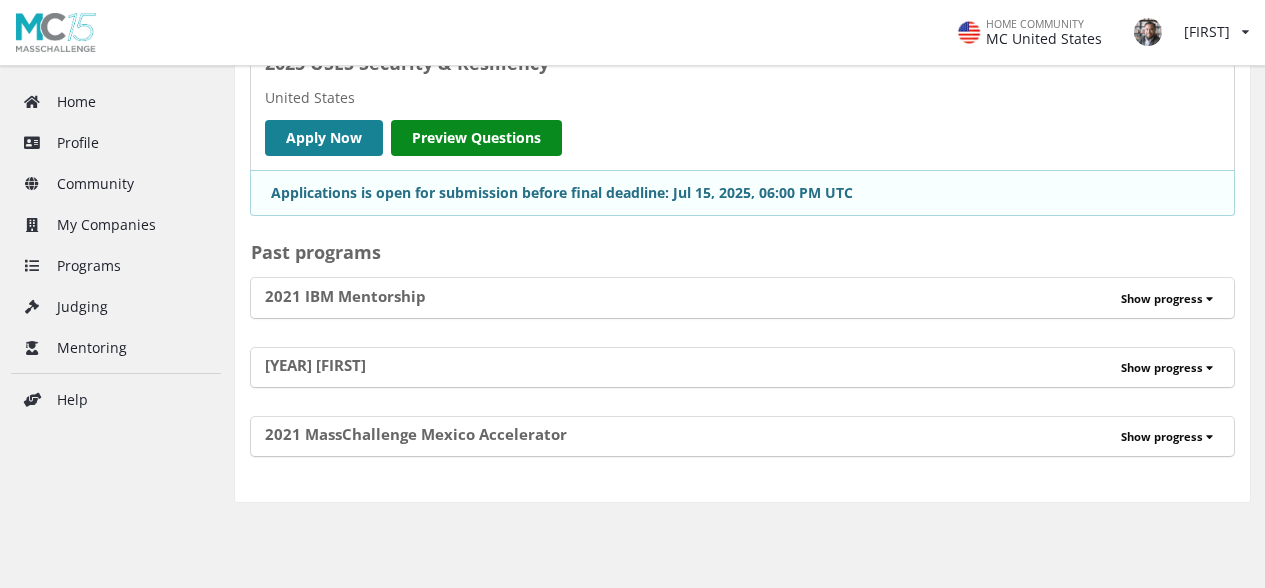scroll, scrollTop: 234, scrollLeft: 0, axis: vertical 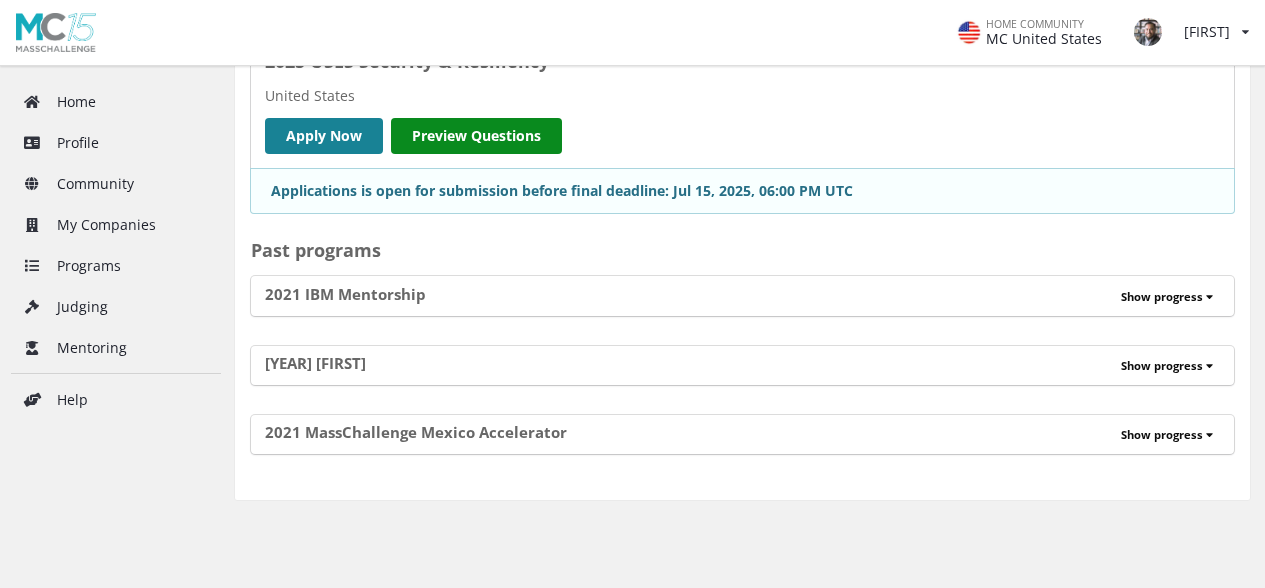 click on "Show progress" at bounding box center [1080, 296] 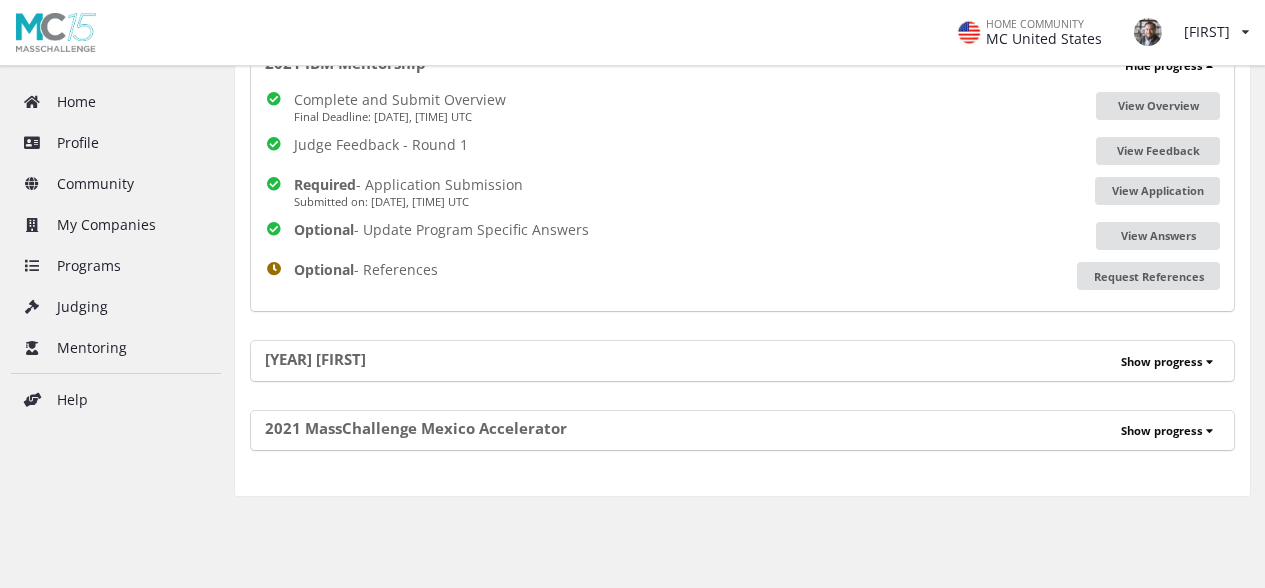 scroll, scrollTop: 339, scrollLeft: 0, axis: vertical 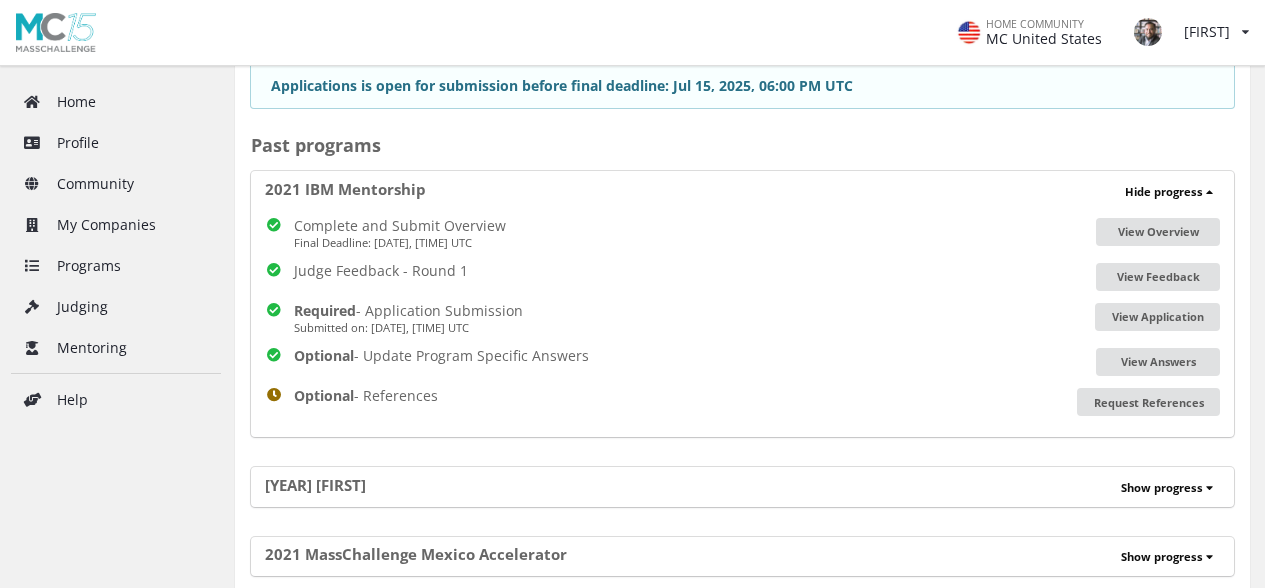 click at bounding box center (1209, 487) 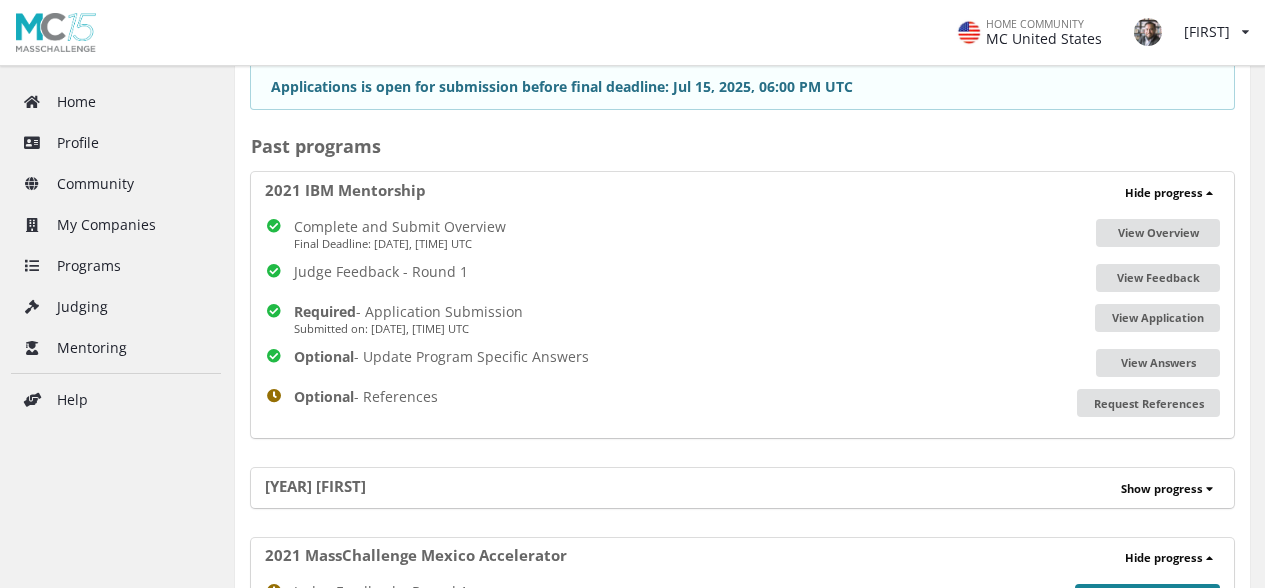 scroll, scrollTop: 340, scrollLeft: 0, axis: vertical 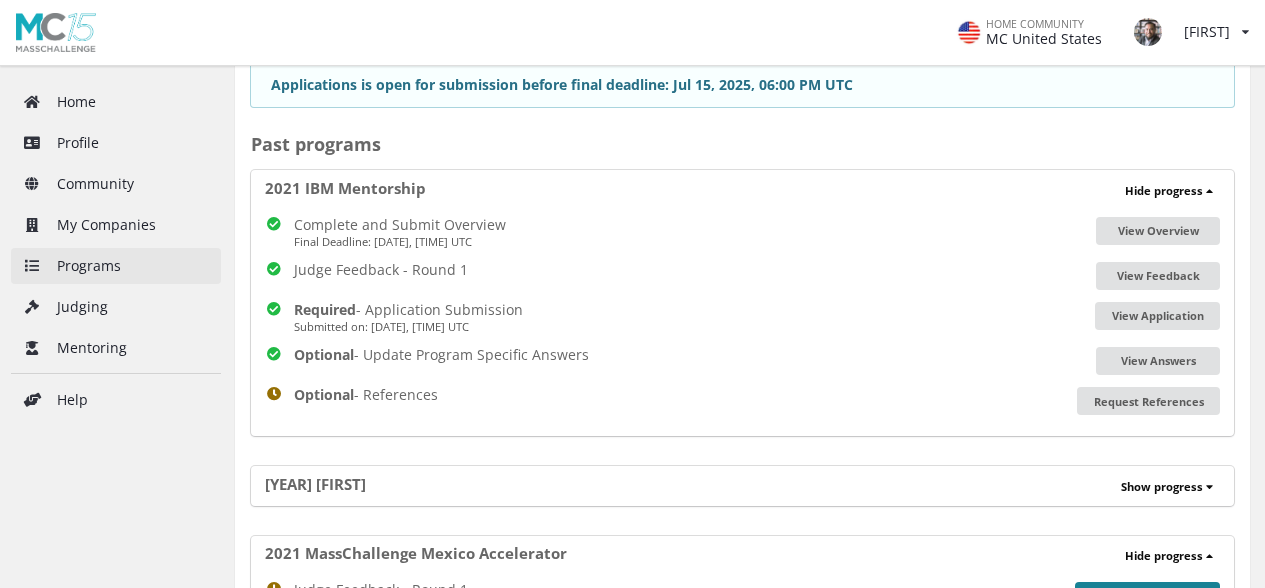 click on "Programs" at bounding box center (116, 266) 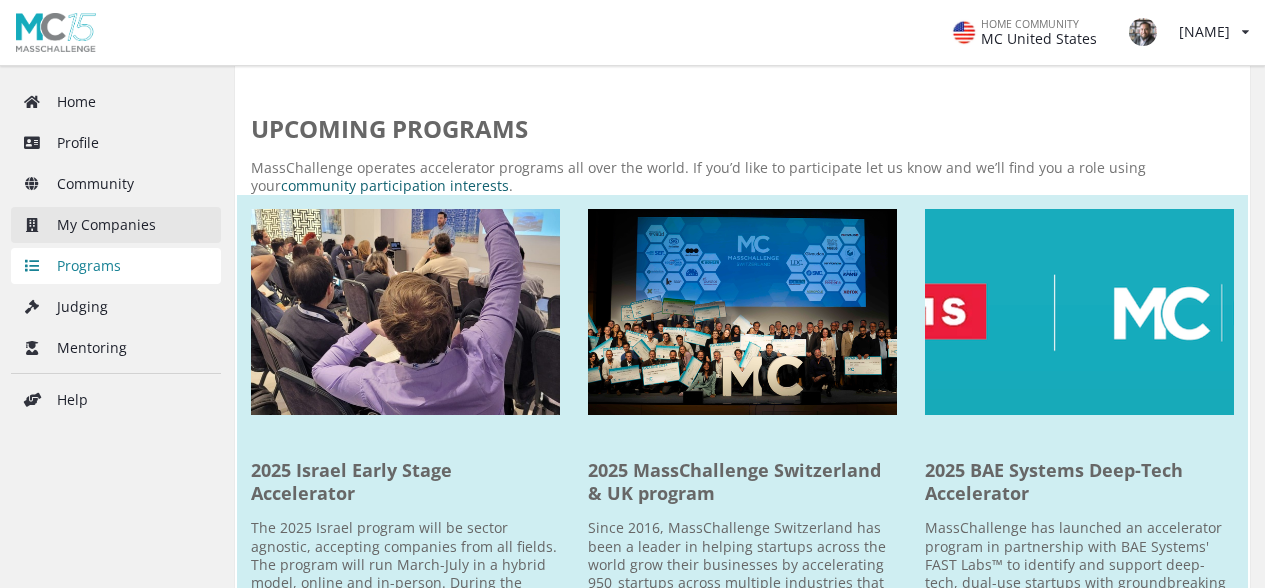 scroll, scrollTop: 246, scrollLeft: 0, axis: vertical 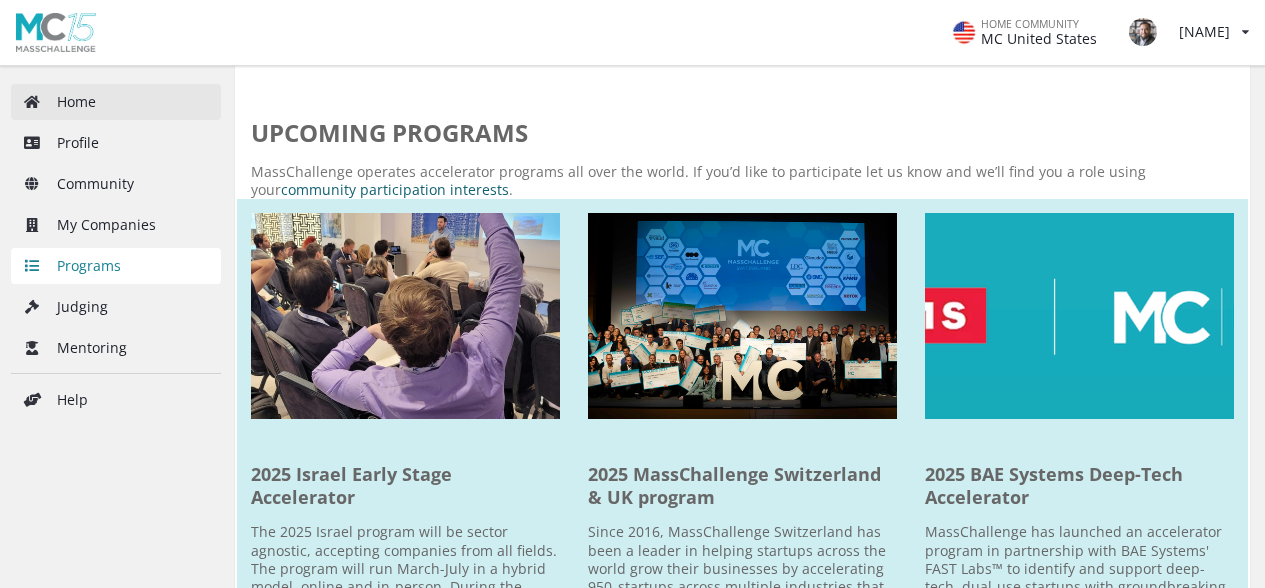 click on "Home" at bounding box center (116, 102) 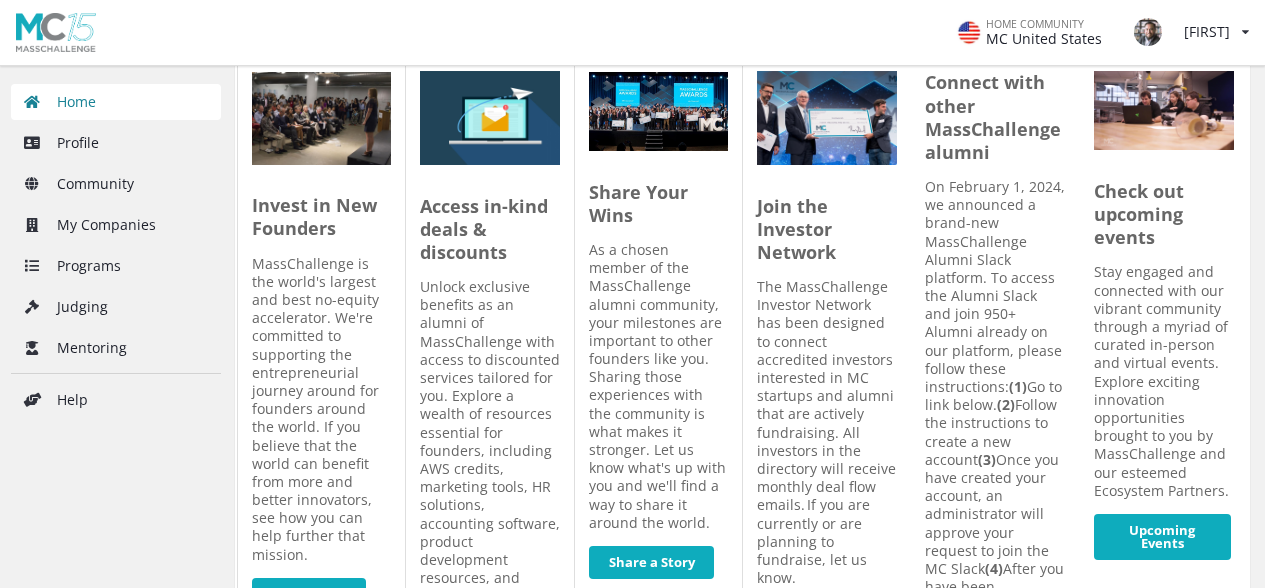 scroll, scrollTop: 816, scrollLeft: 0, axis: vertical 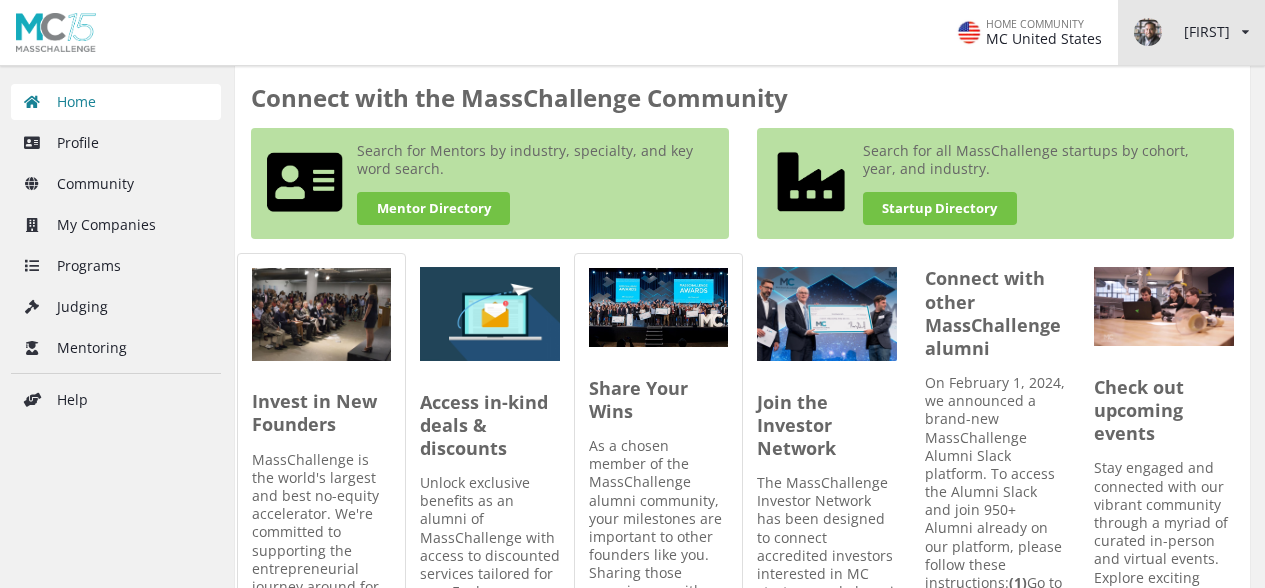 click on "[FIRST]
View/edit profile
Change password
Log out" at bounding box center (1191, 32) 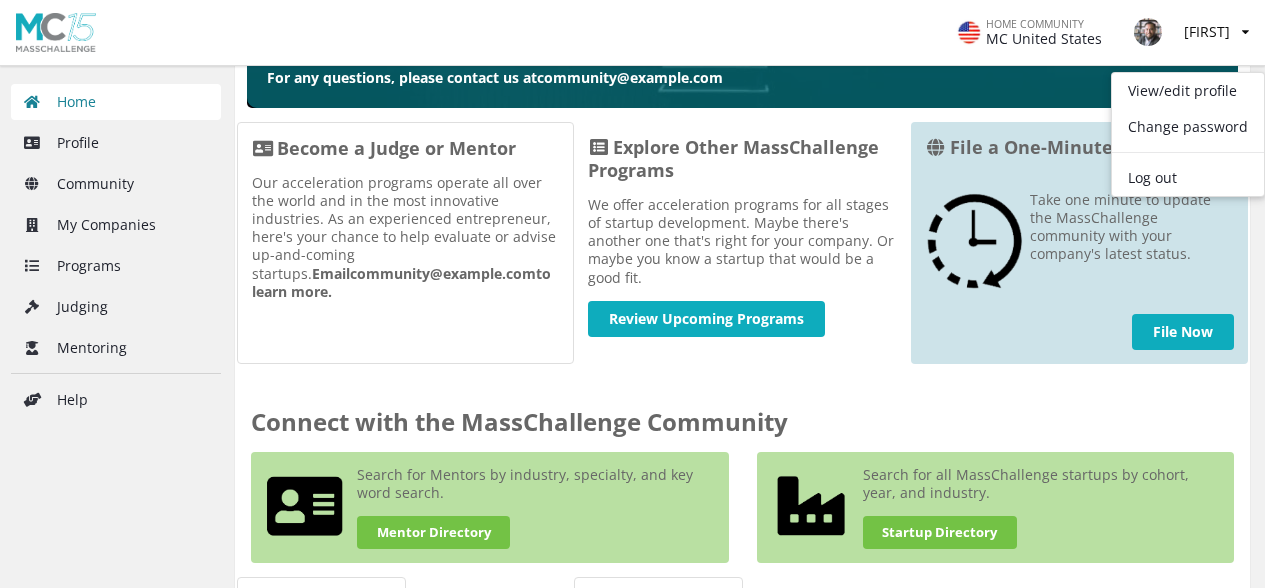 scroll, scrollTop: 486, scrollLeft: 0, axis: vertical 